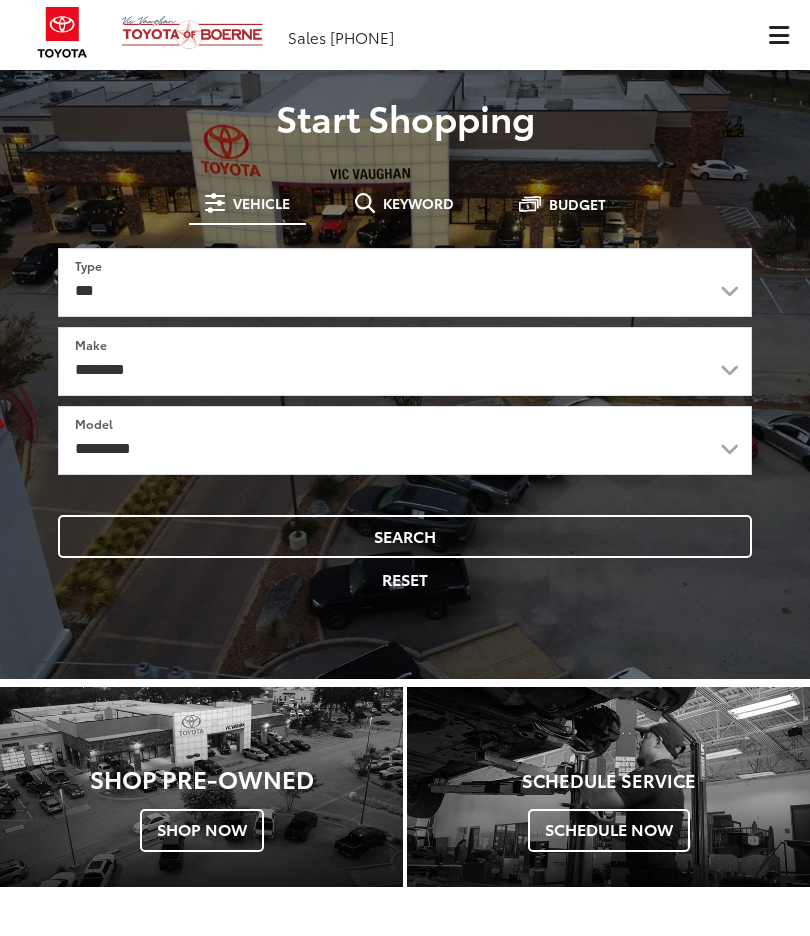 scroll, scrollTop: 0, scrollLeft: 0, axis: both 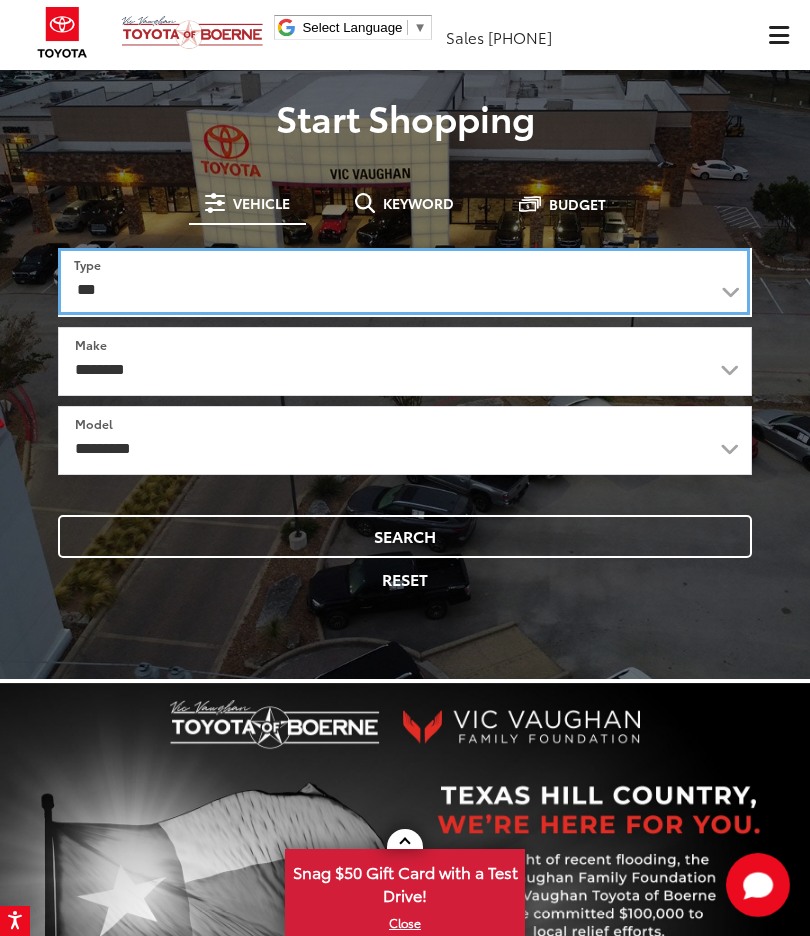 click on "***
***
****
*********" at bounding box center [404, 281] 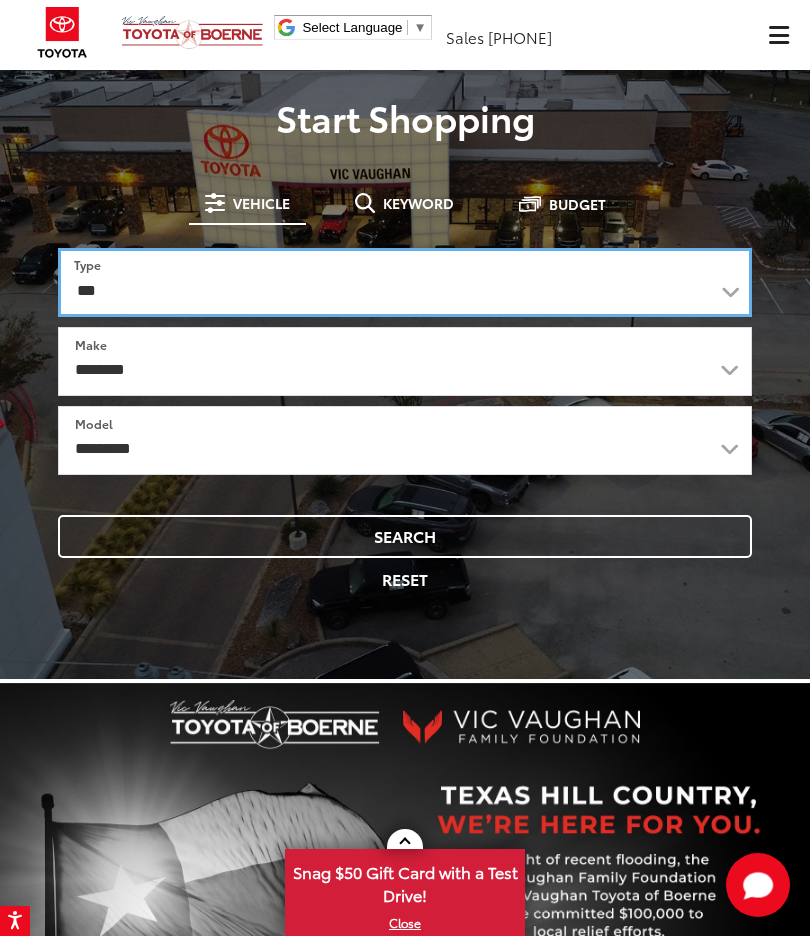 select on "******" 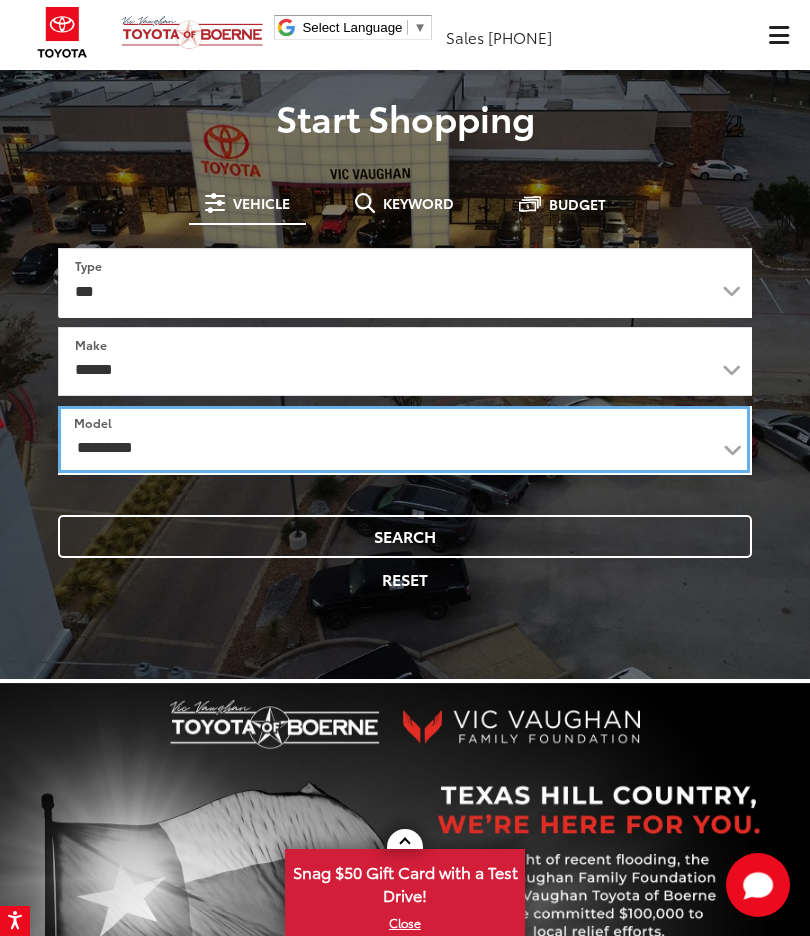 click on "**********" at bounding box center [404, 439] 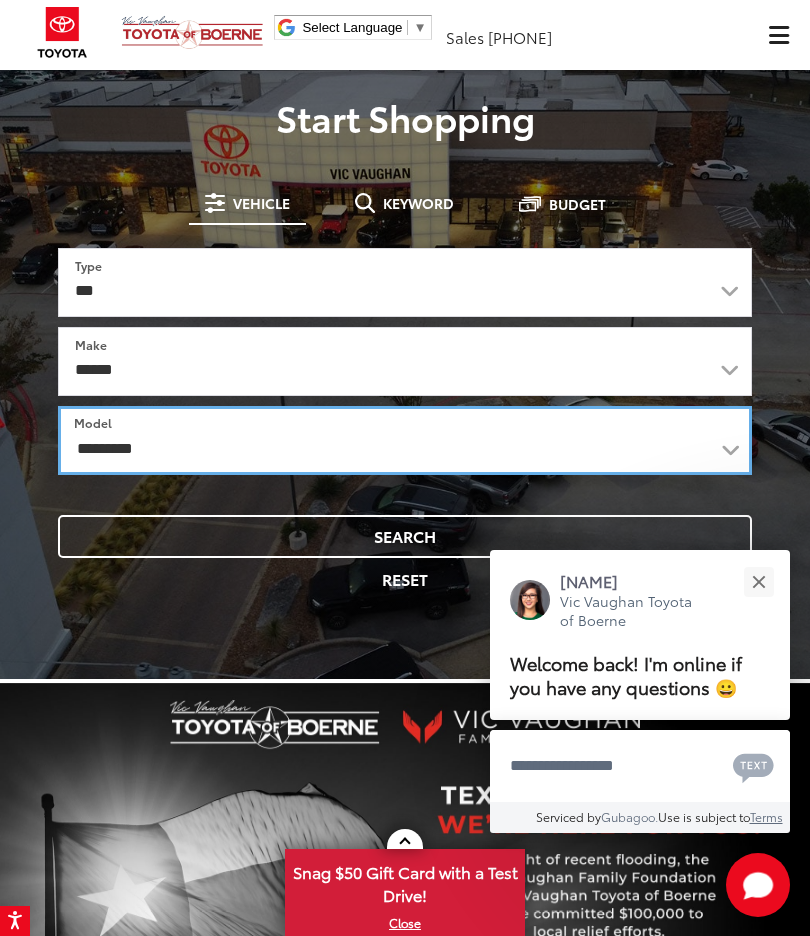 select on "*******" 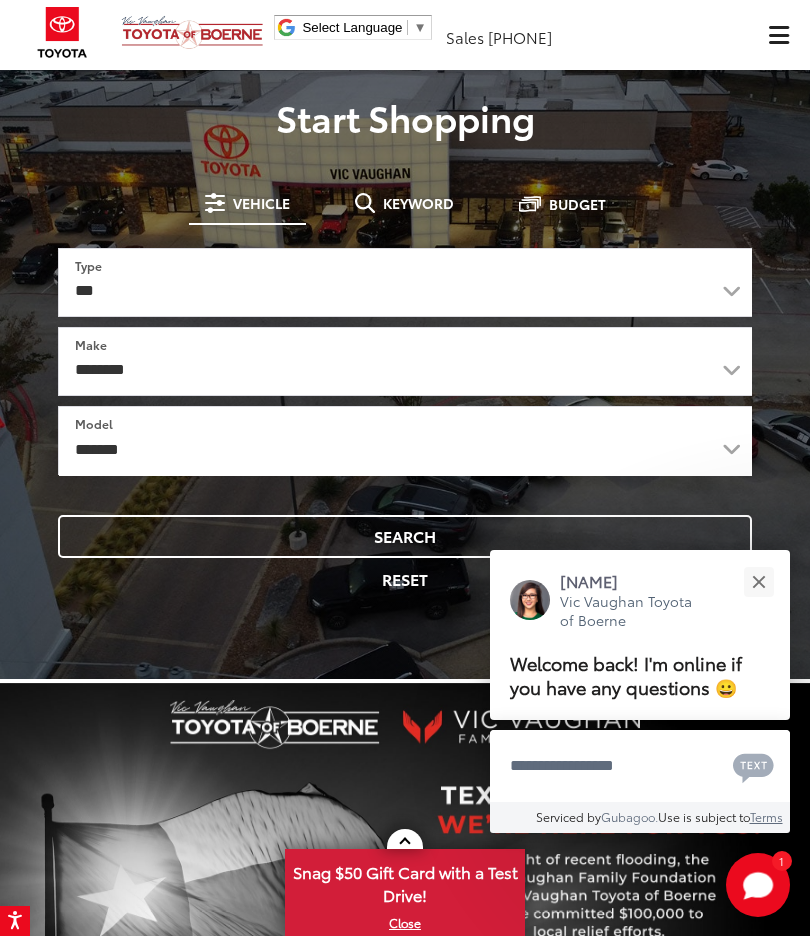 click at bounding box center [758, 581] 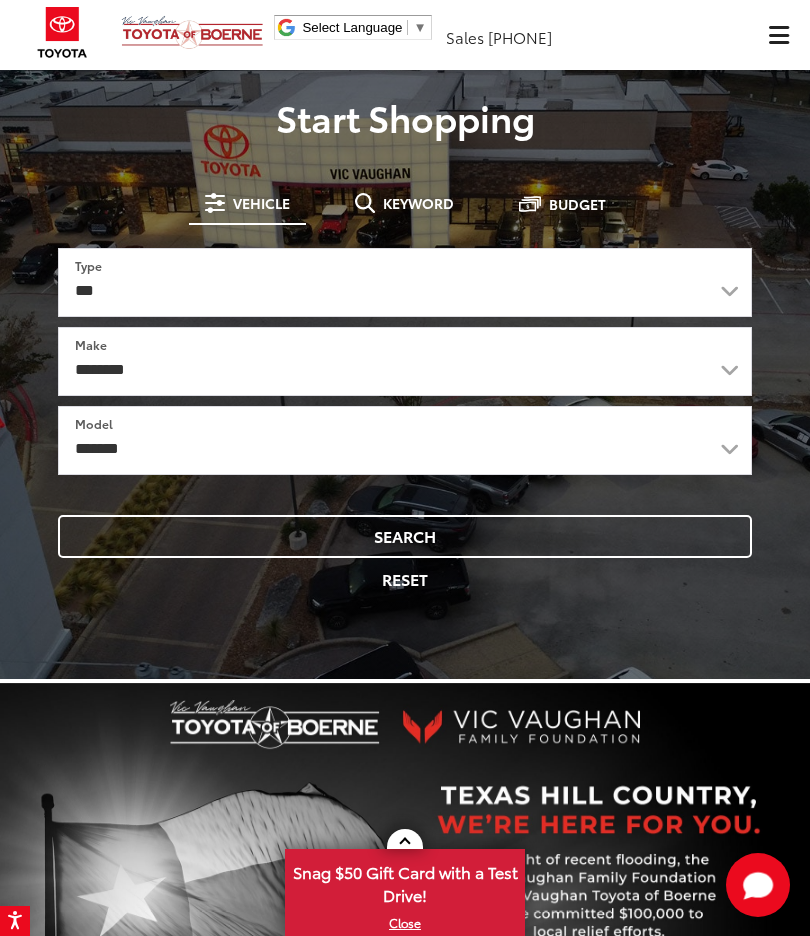 click on "Search" at bounding box center (405, 536) 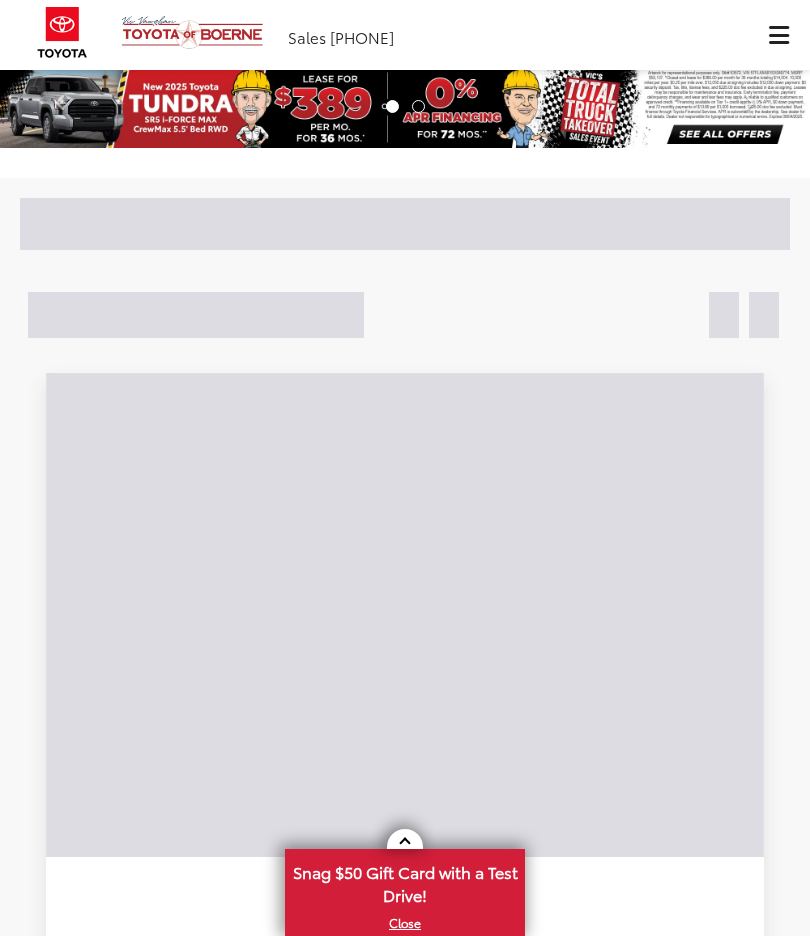 scroll, scrollTop: 0, scrollLeft: 0, axis: both 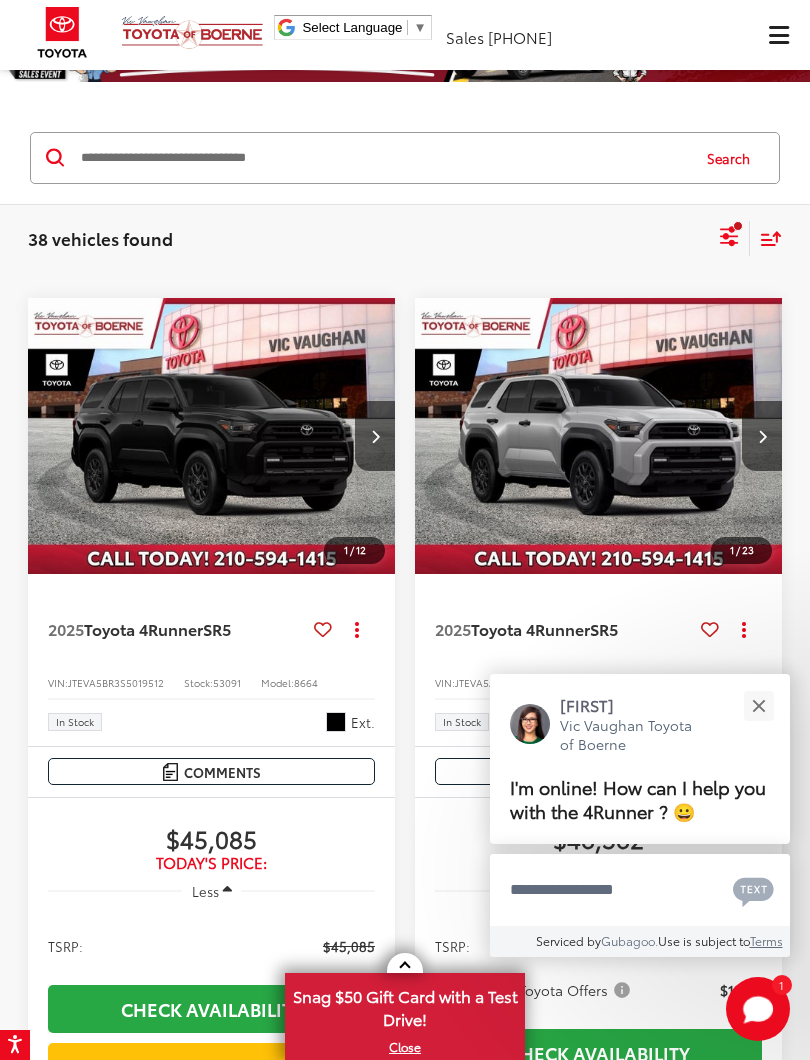 click at bounding box center [758, 705] 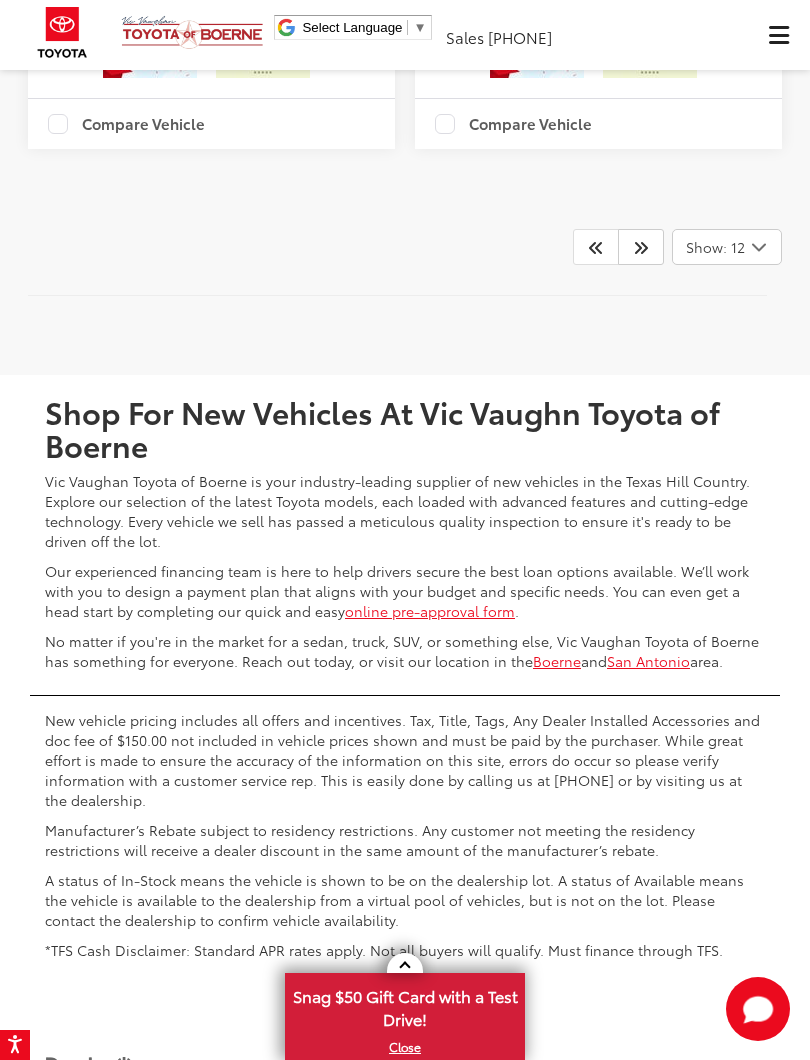 scroll, scrollTop: 7437, scrollLeft: 0, axis: vertical 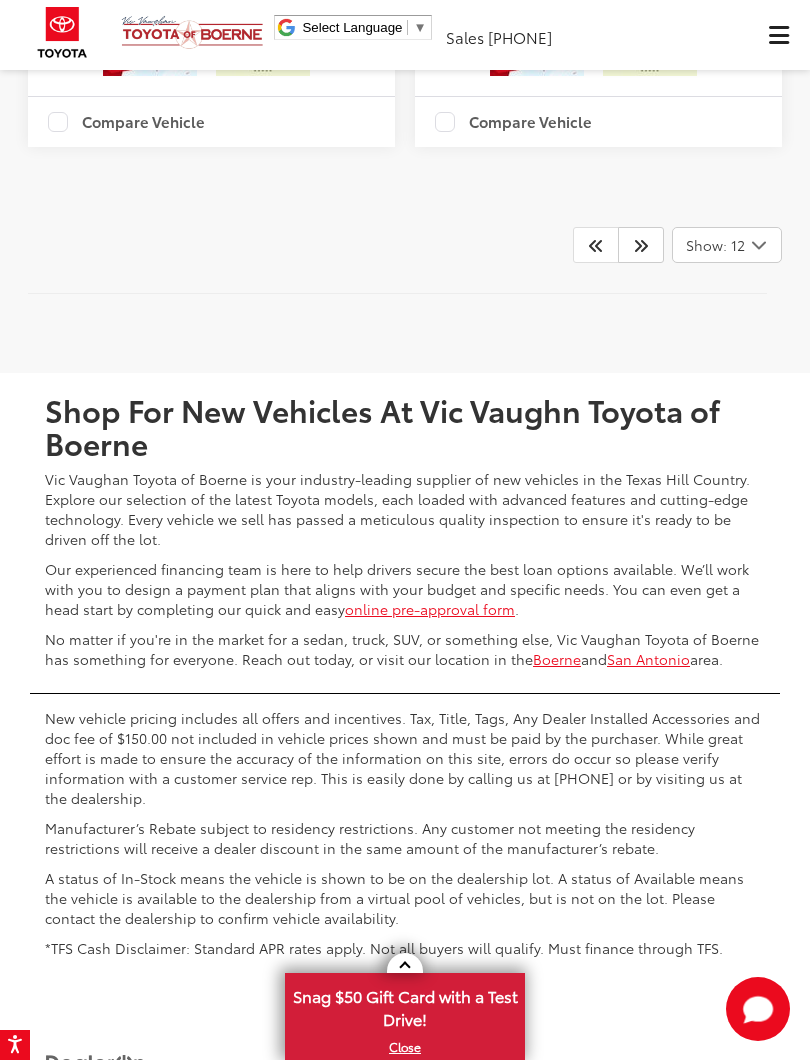 click 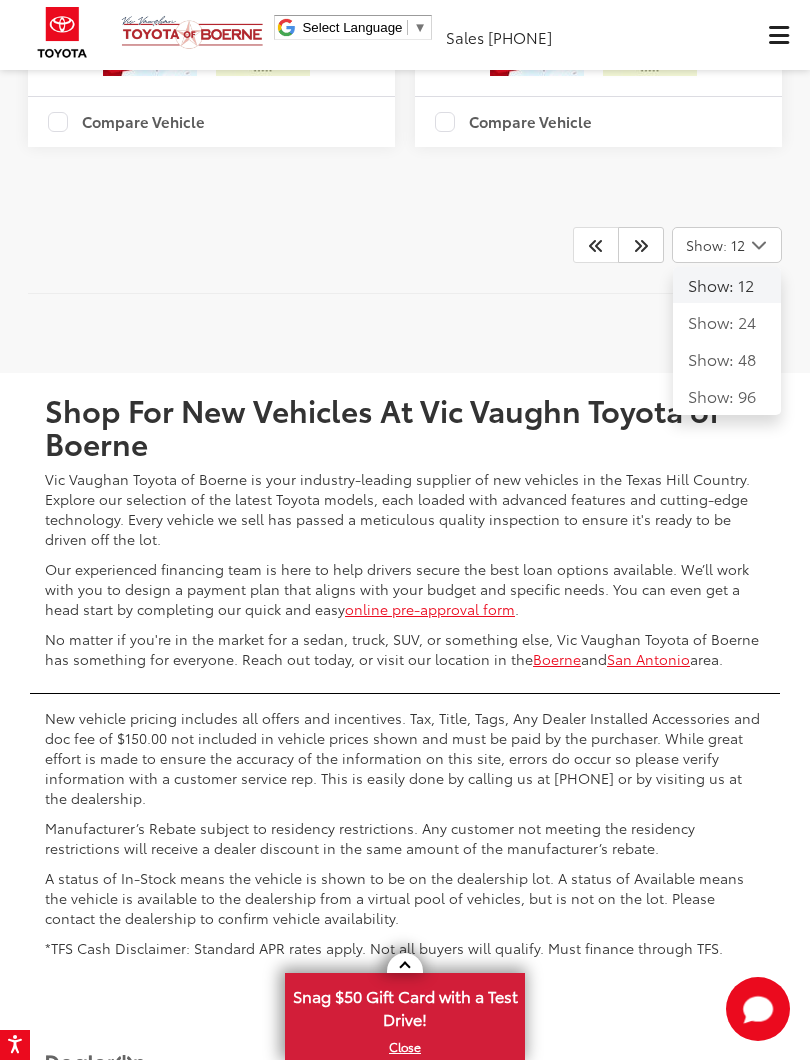 click on "Show: 24" 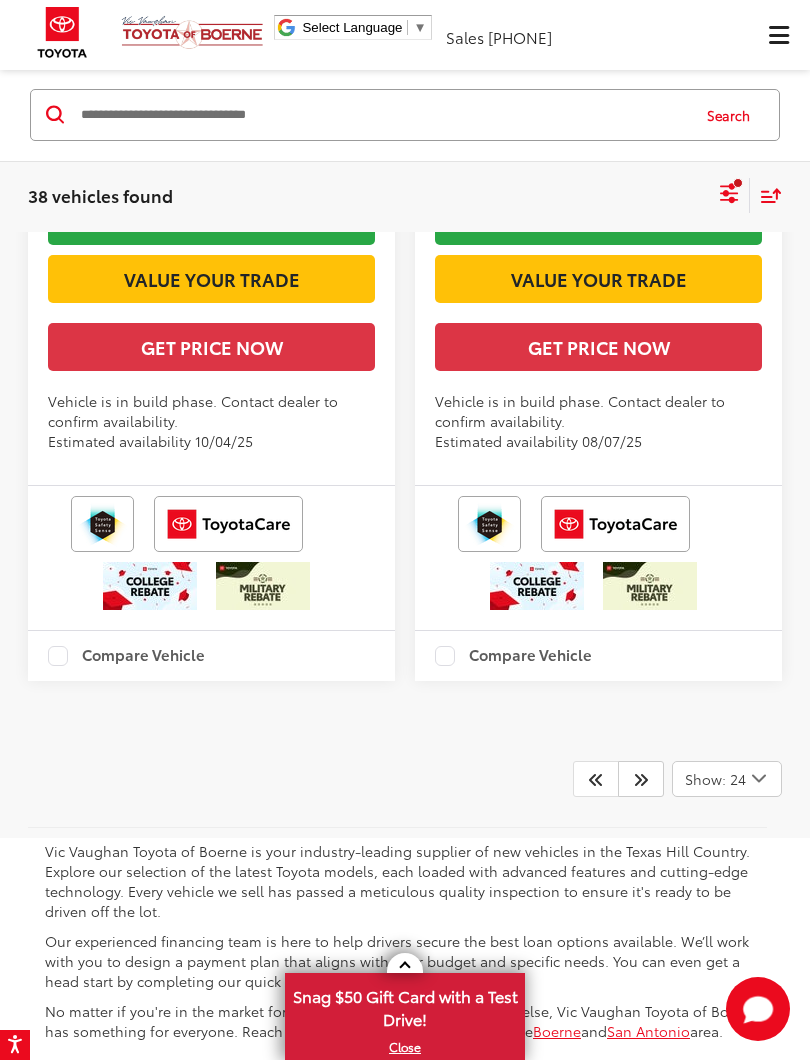 scroll, scrollTop: 14307, scrollLeft: 0, axis: vertical 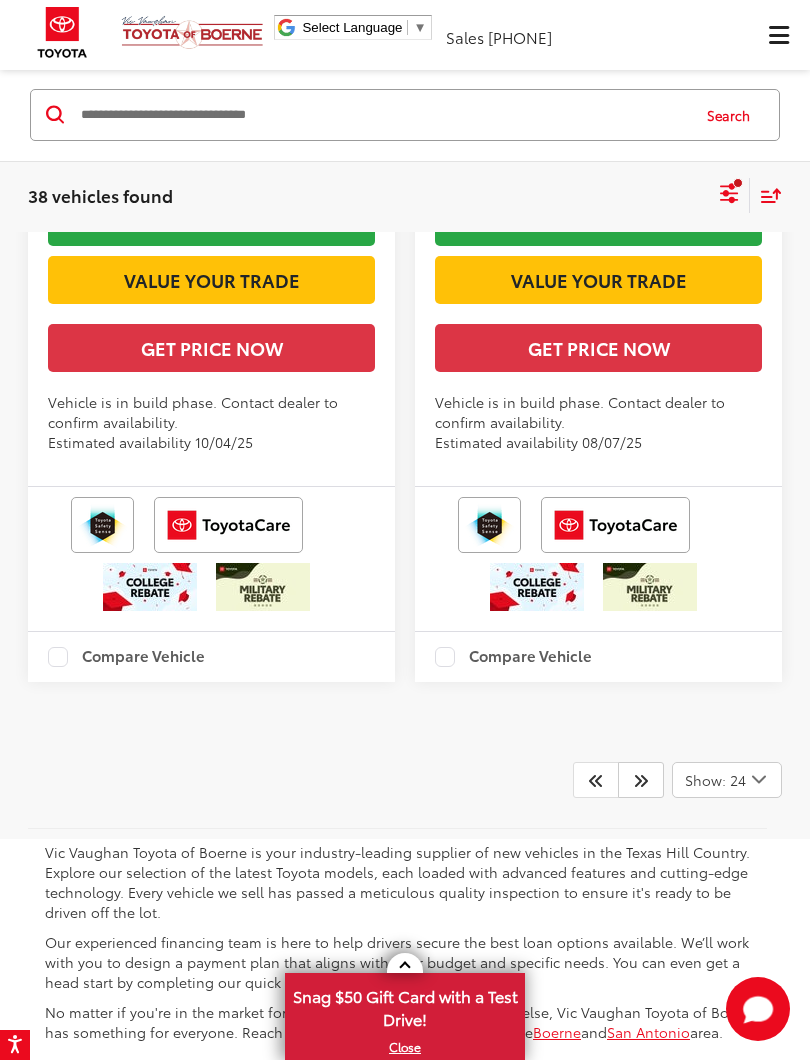 click at bounding box center (599, -343) 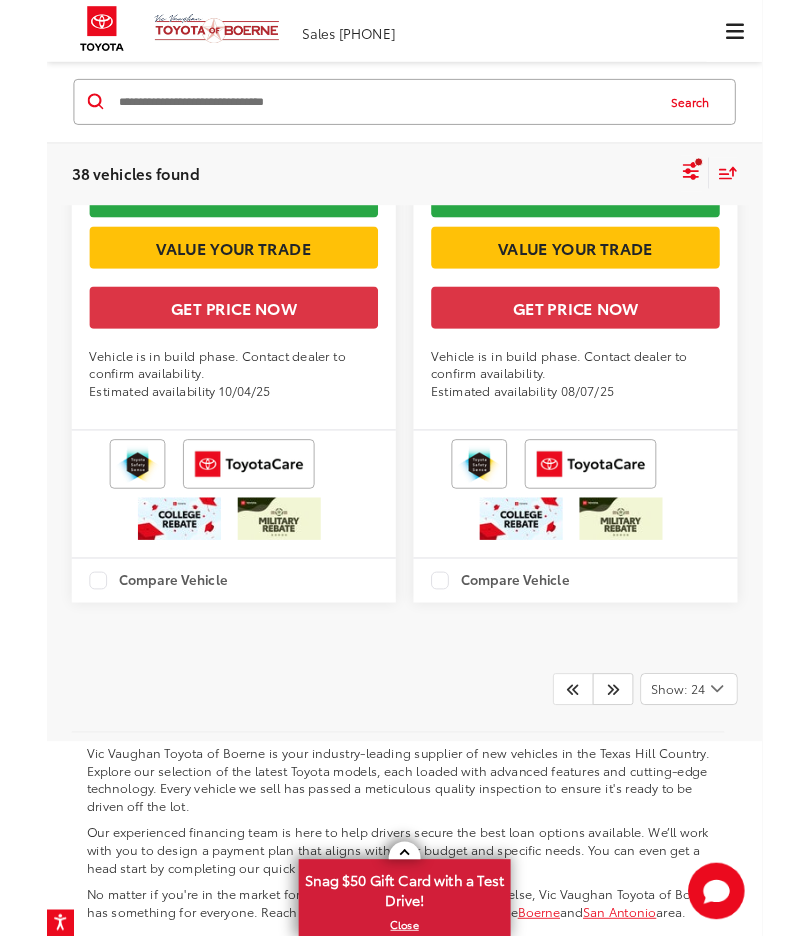 scroll, scrollTop: 14249, scrollLeft: 0, axis: vertical 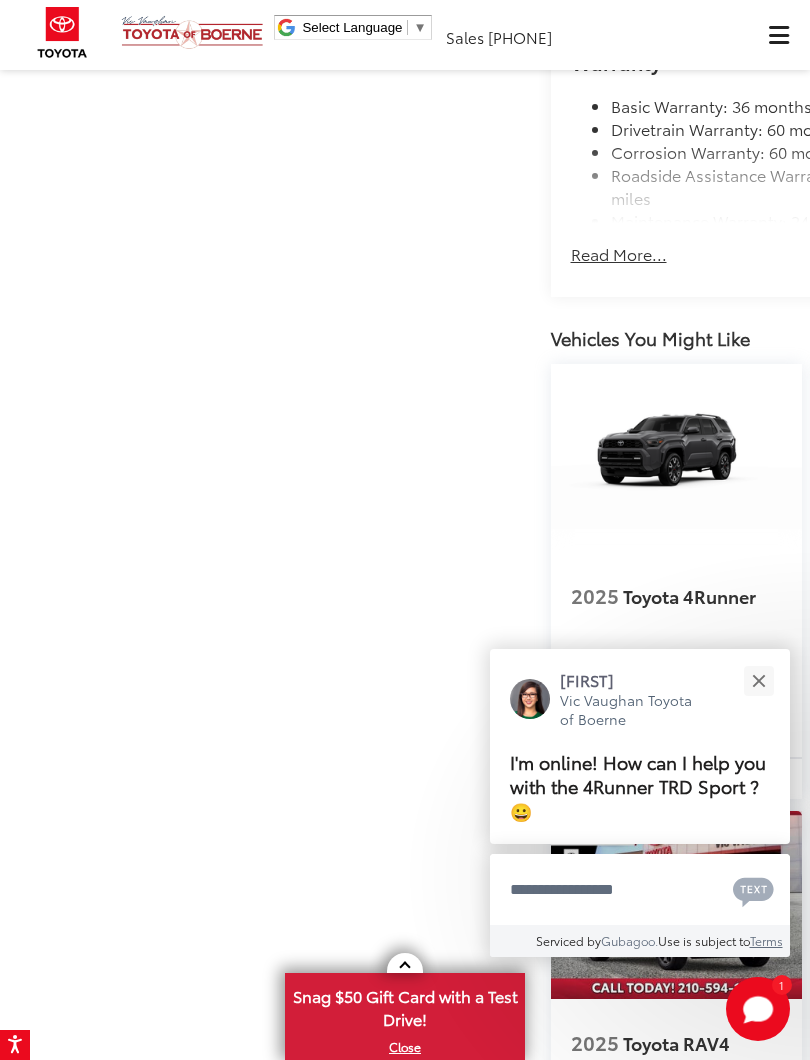 click at bounding box center [758, 680] 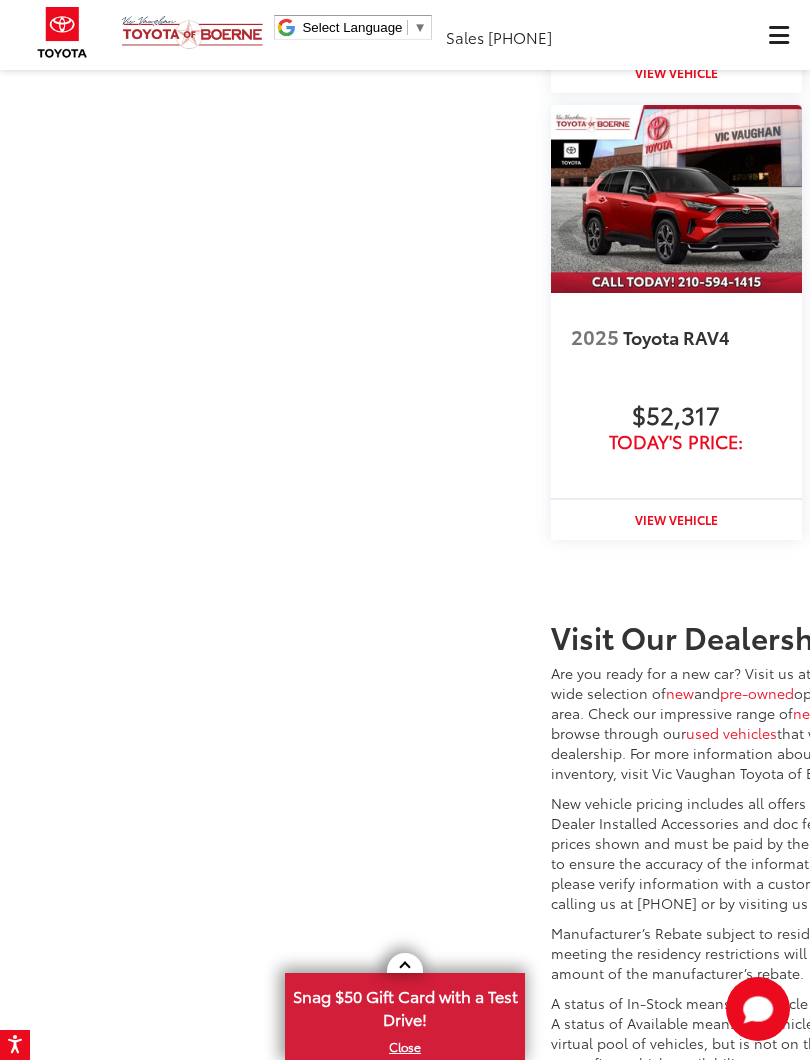 click on "Read More..." at bounding box center (619, -1127) 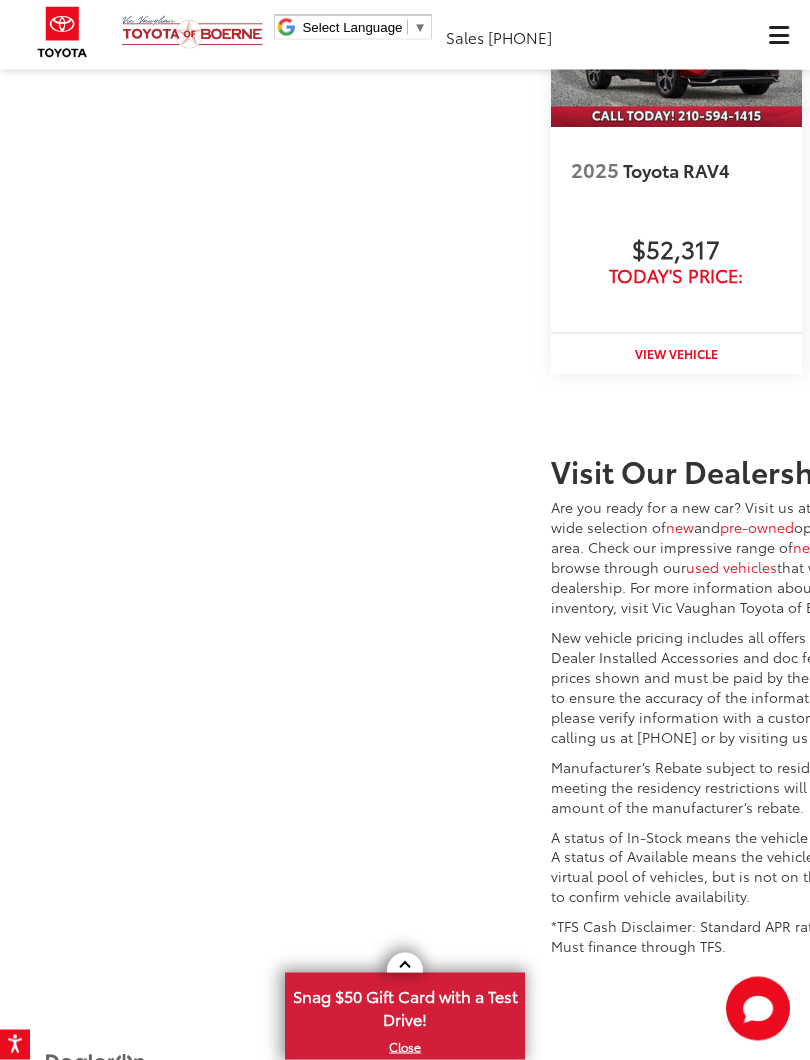scroll, scrollTop: 5423, scrollLeft: 0, axis: vertical 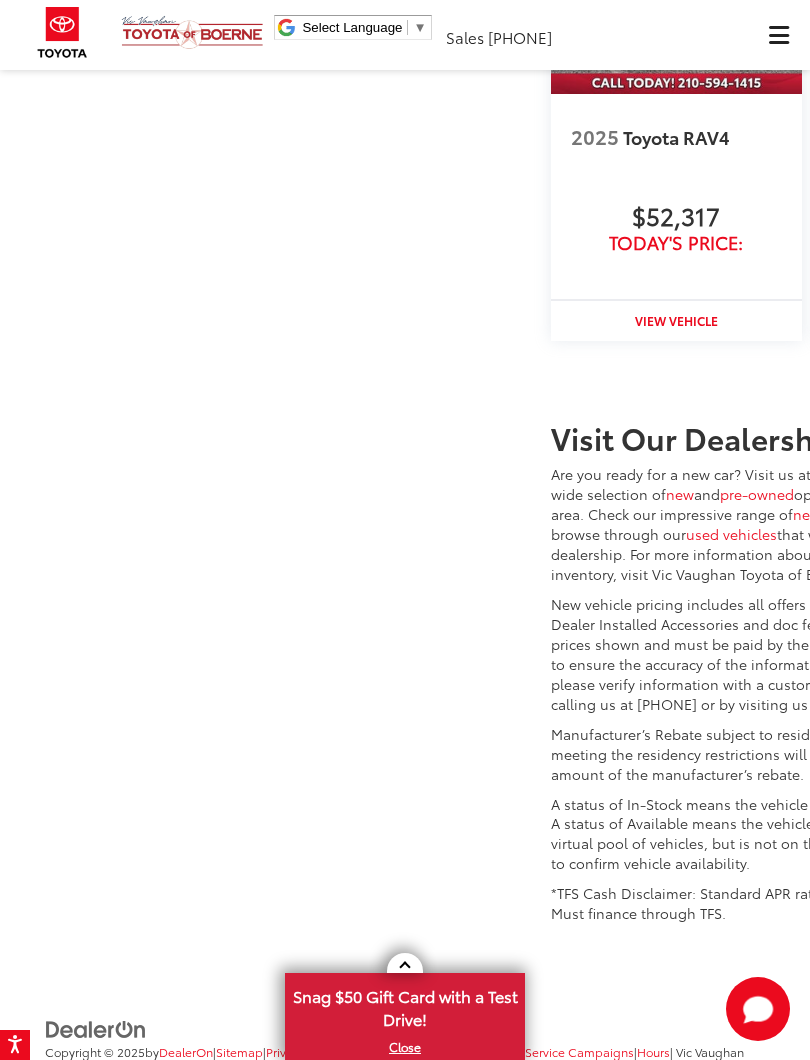 click on "Interior" at bounding box center (705, -1188) 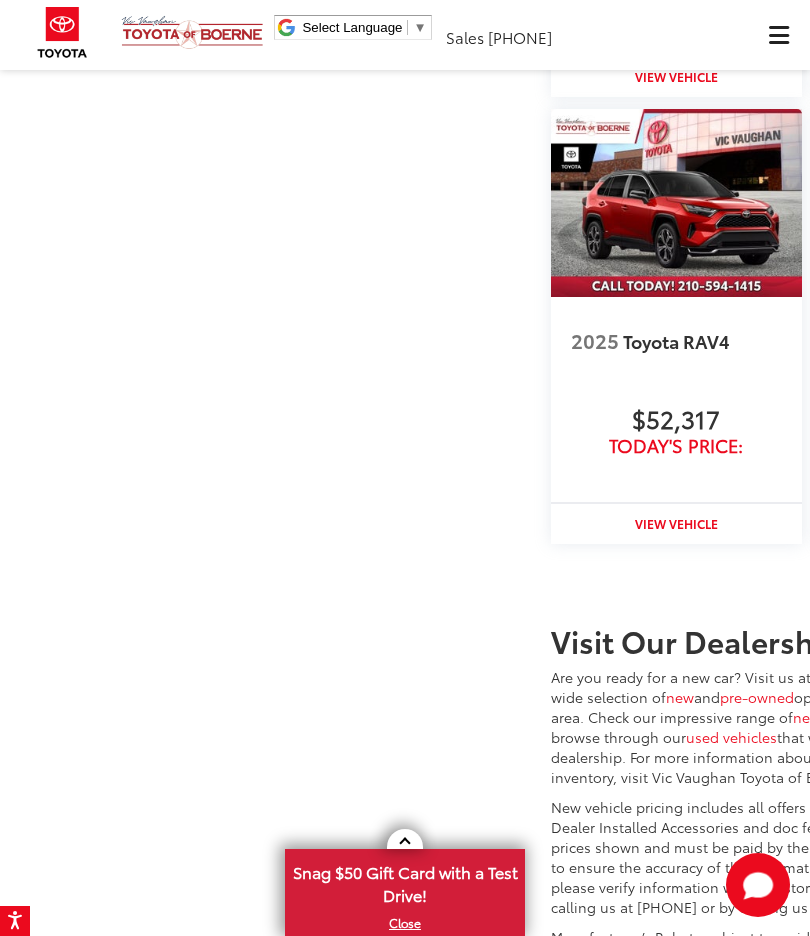 scroll, scrollTop: 5417, scrollLeft: 0, axis: vertical 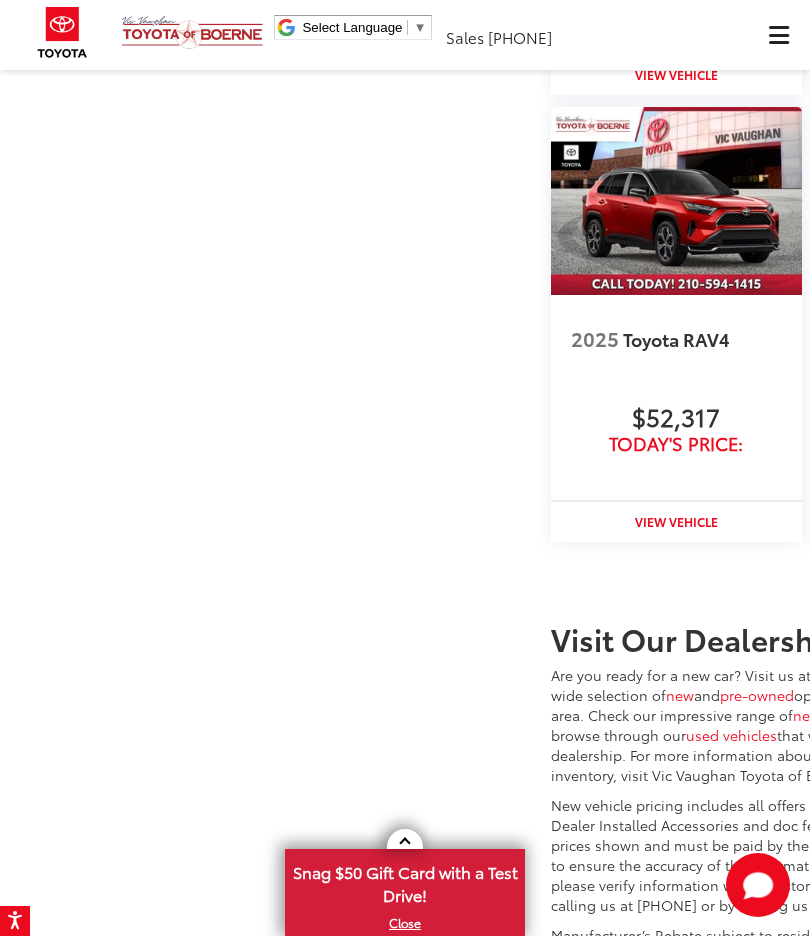 click on "Safety and convenience" at bounding box center [782, -1182] 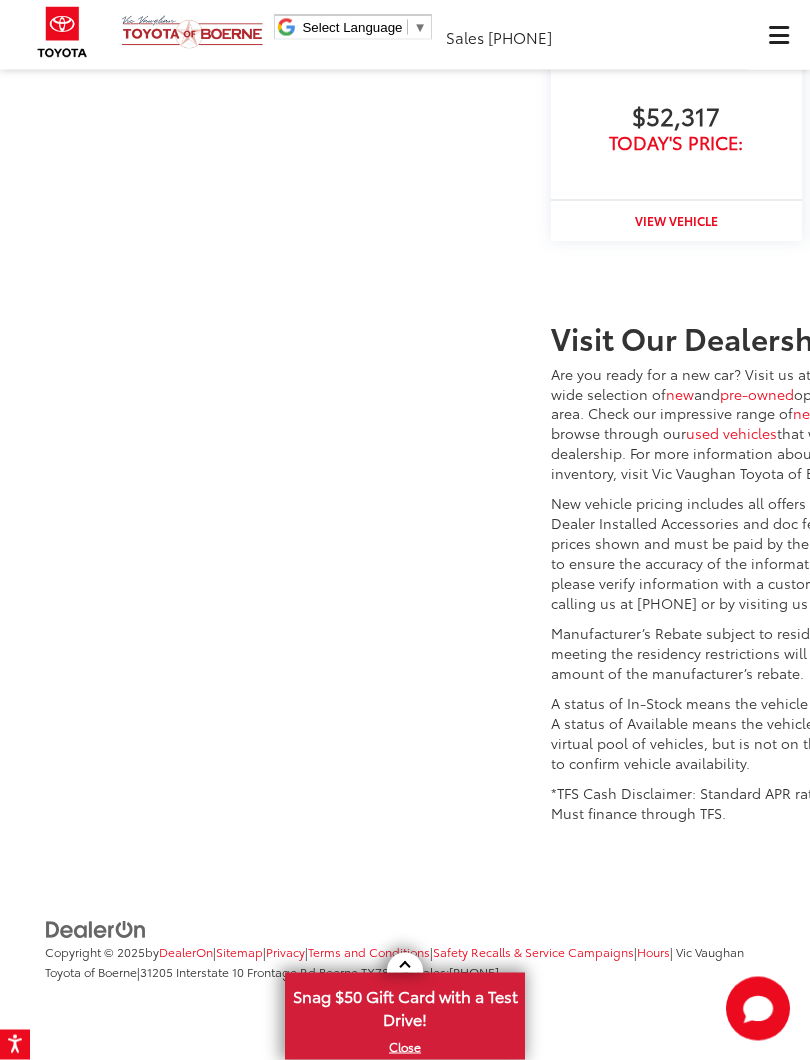 scroll, scrollTop: 5794, scrollLeft: 0, axis: vertical 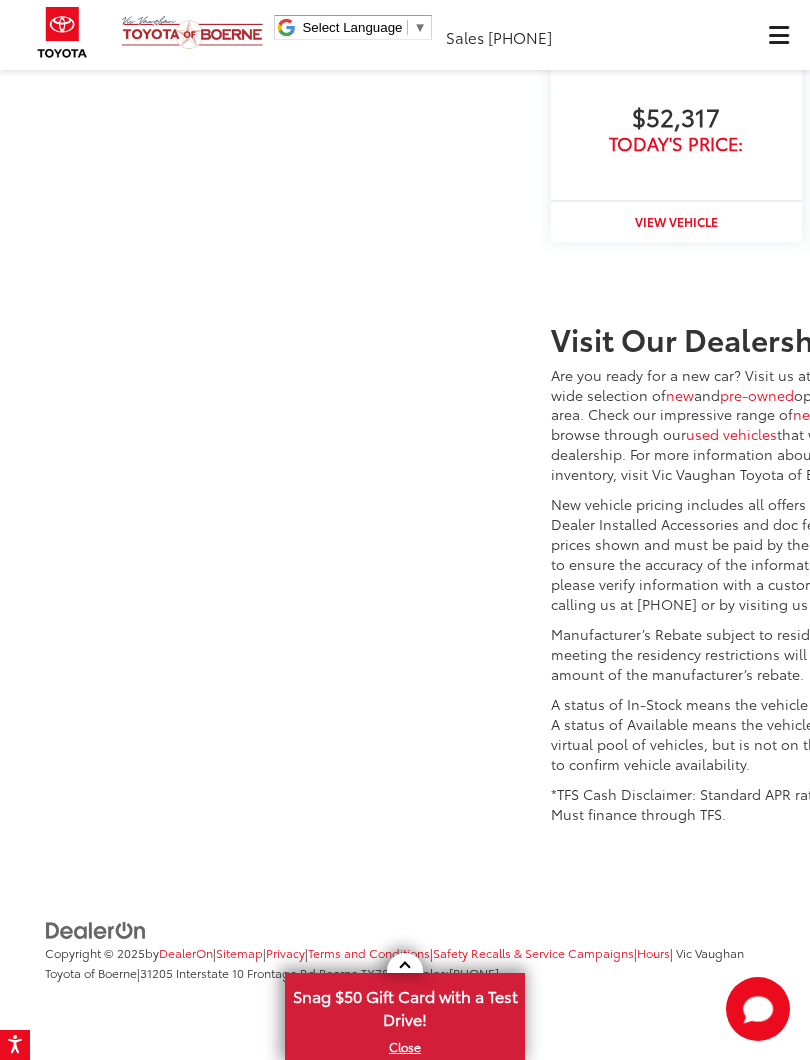 click on "Read More..." at bounding box center [619, -751] 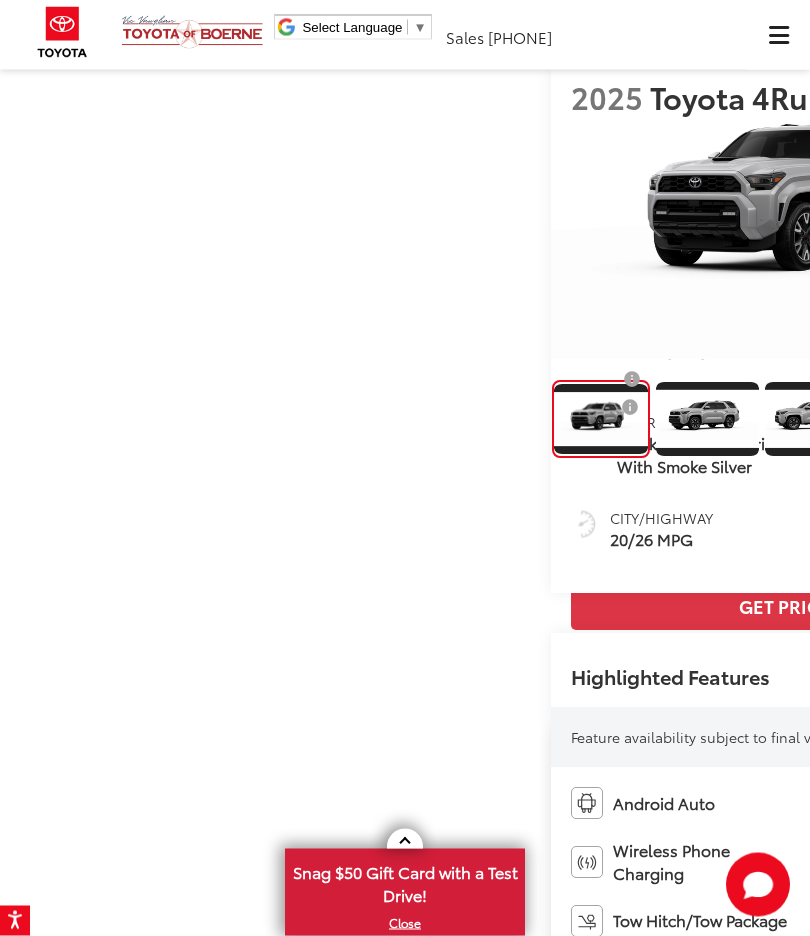 scroll, scrollTop: 0, scrollLeft: 0, axis: both 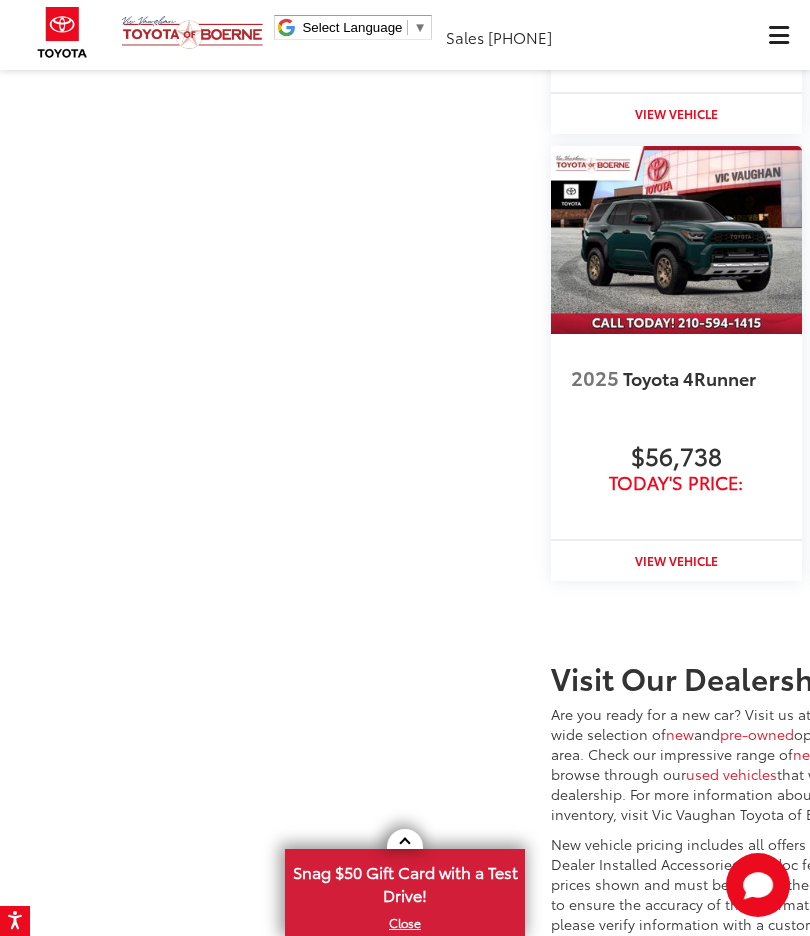 click on "Read More..." at bounding box center [619, -1080] 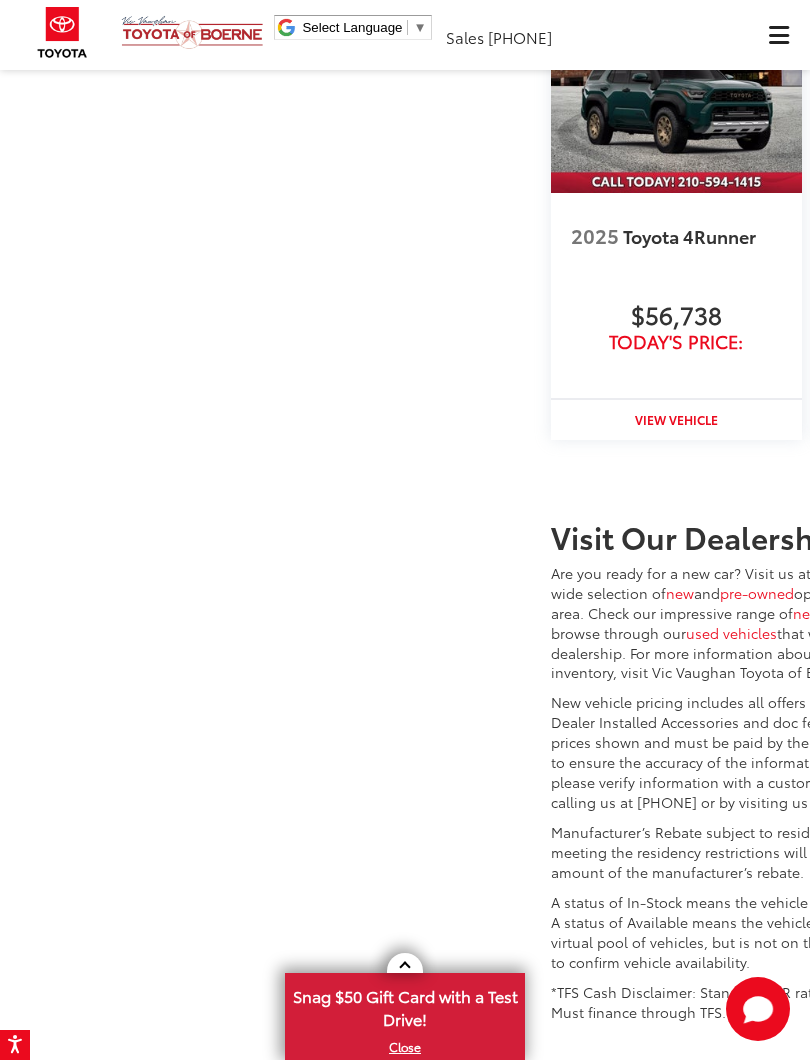 scroll, scrollTop: 4814, scrollLeft: 0, axis: vertical 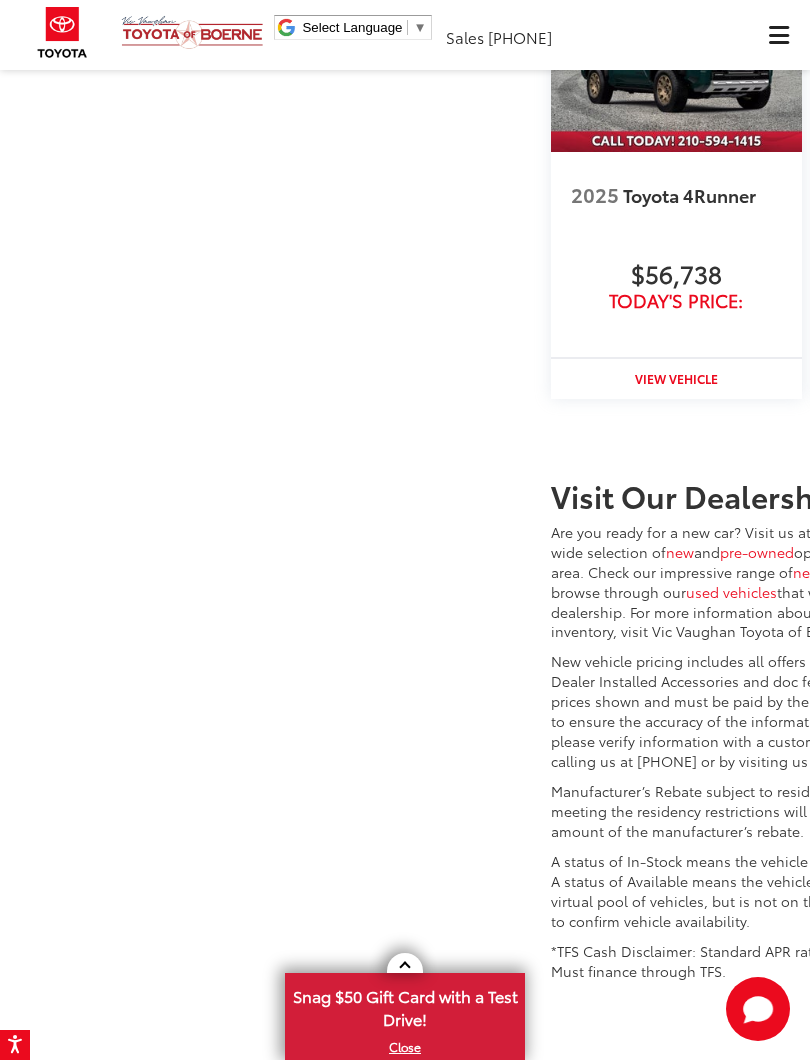 click on "Interior" at bounding box center [705, -1124] 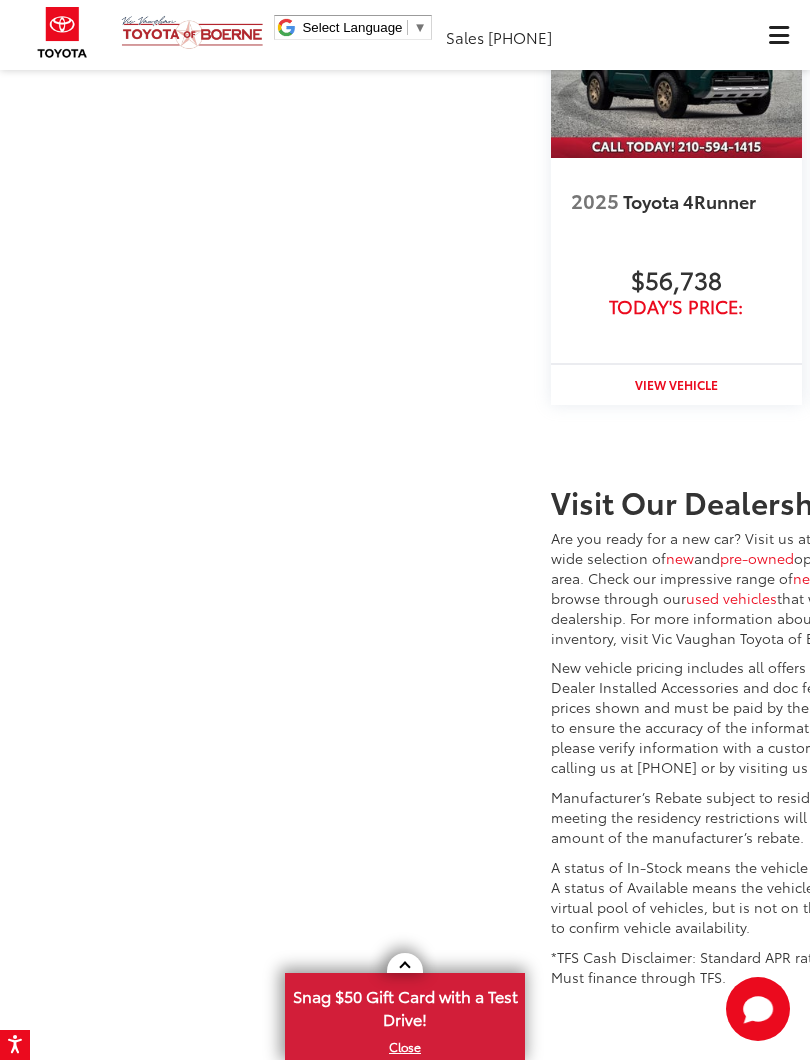 click on "Read More..." at bounding box center (619, -917) 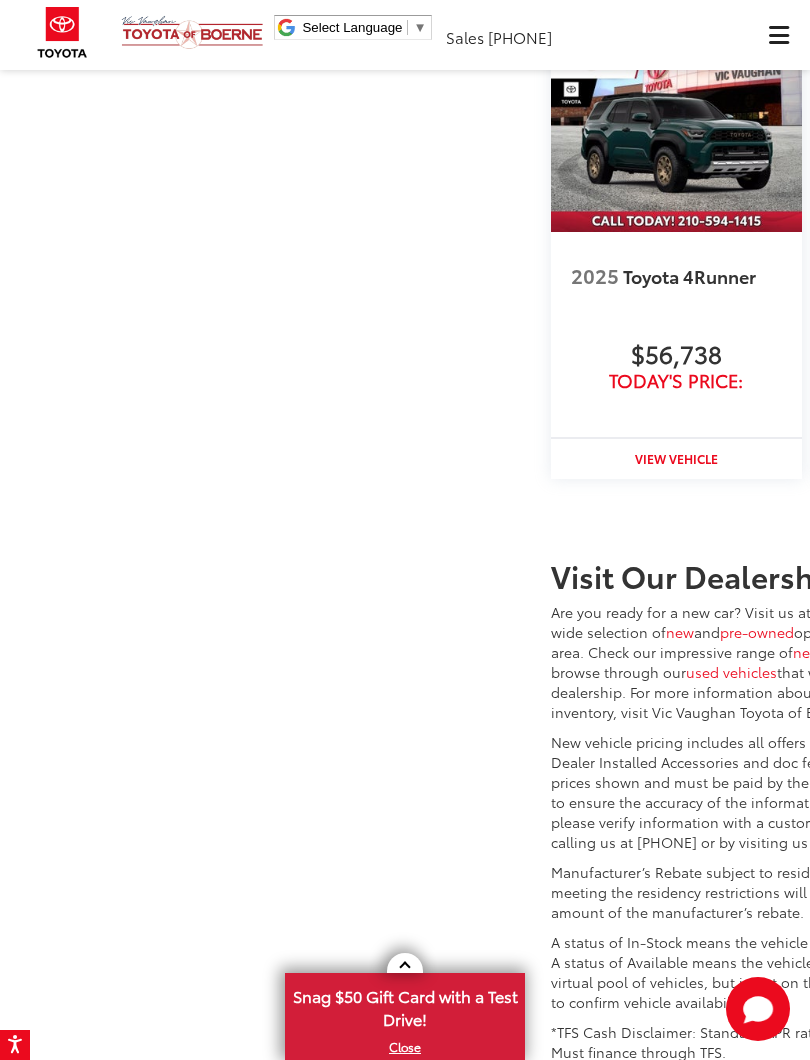 scroll, scrollTop: 4946, scrollLeft: 0, axis: vertical 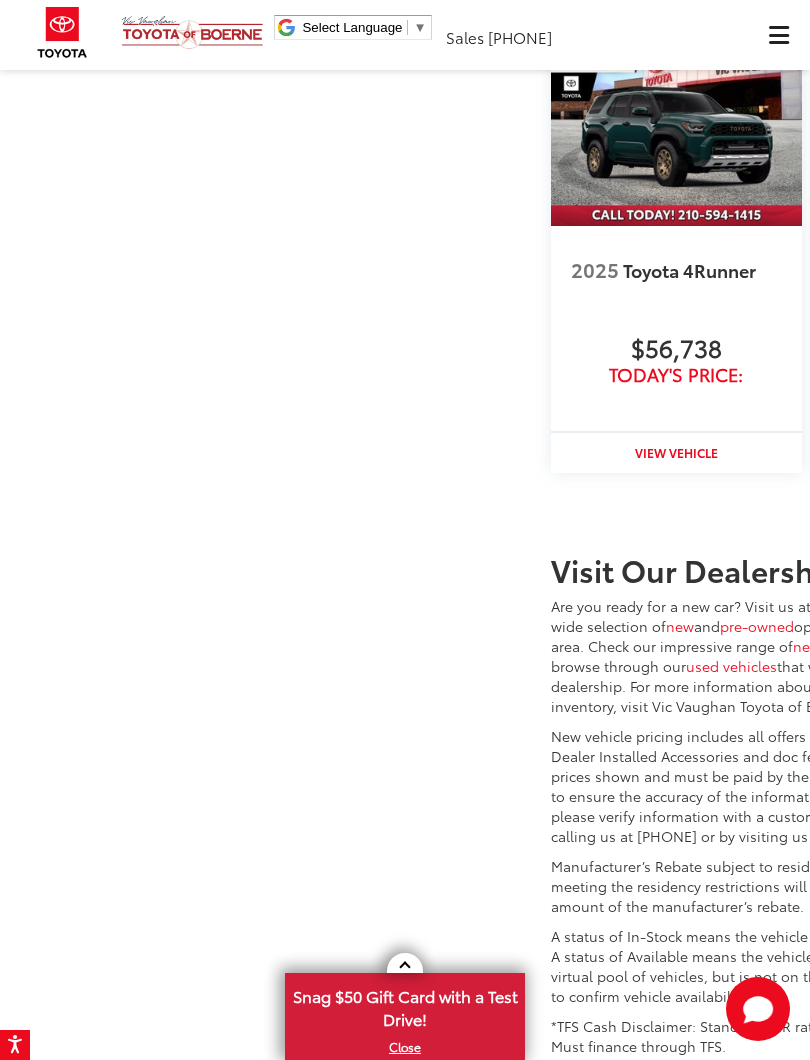 click on "Heated Fabric-Trimmed Seats w/" at bounding box center (820, -1086) 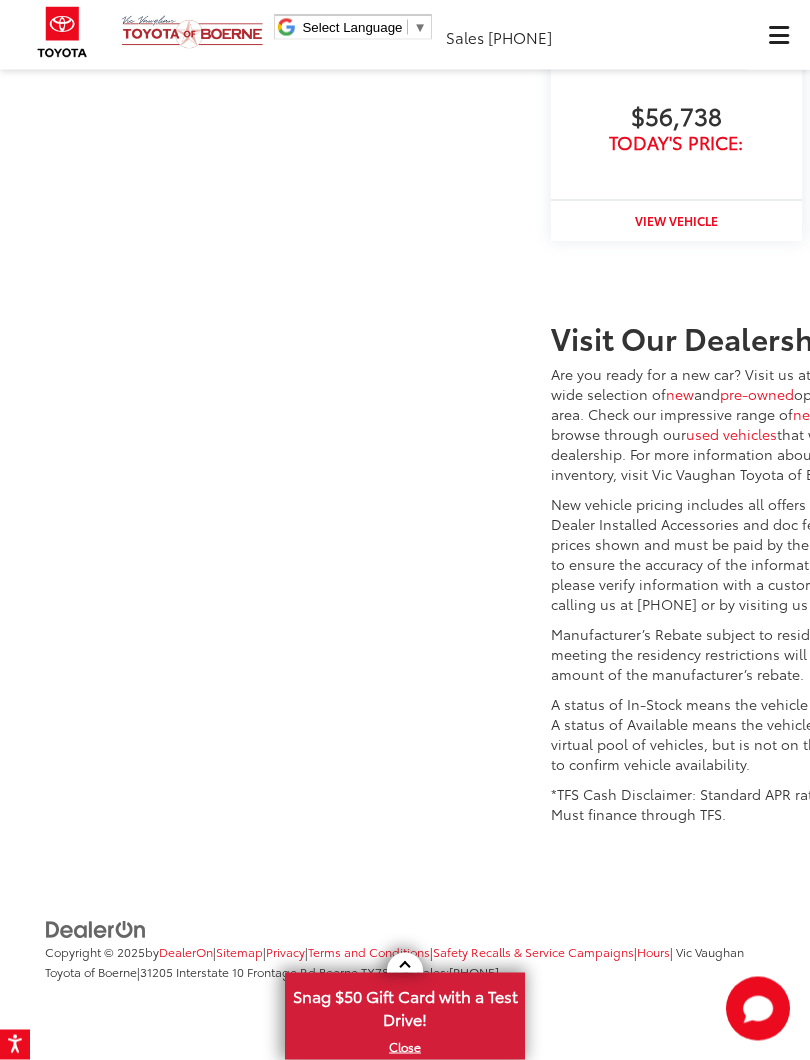 scroll, scrollTop: 5651, scrollLeft: 0, axis: vertical 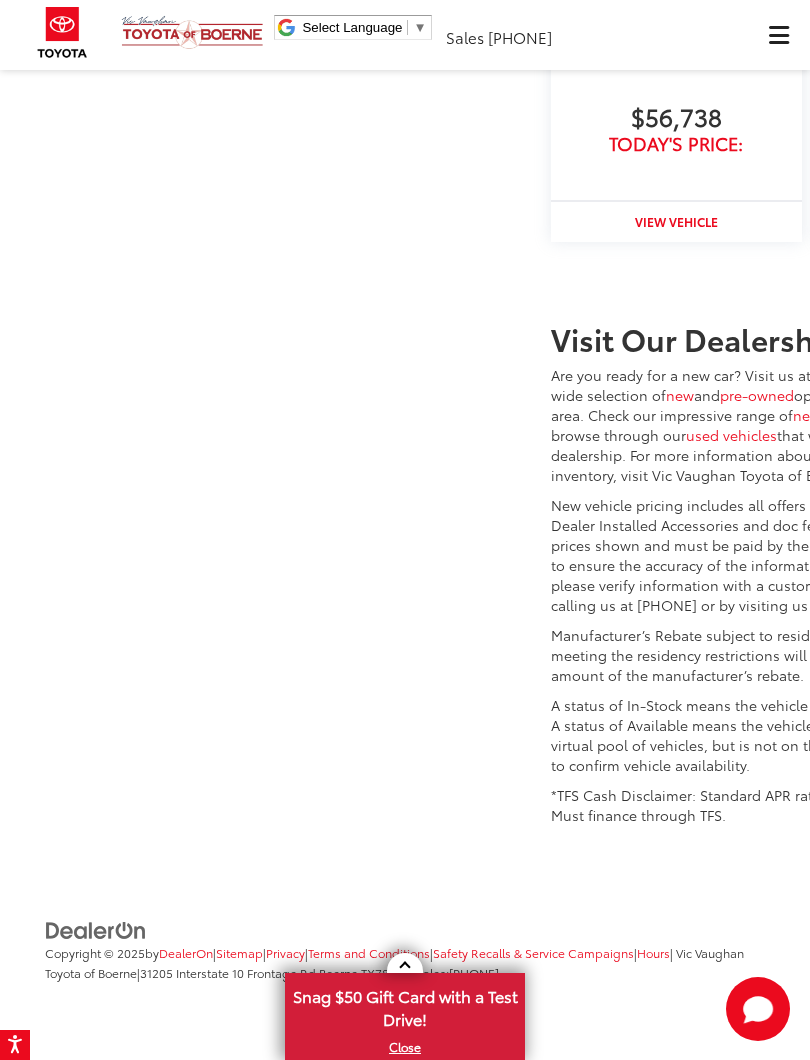 click on "Read More..." at bounding box center (619, -751) 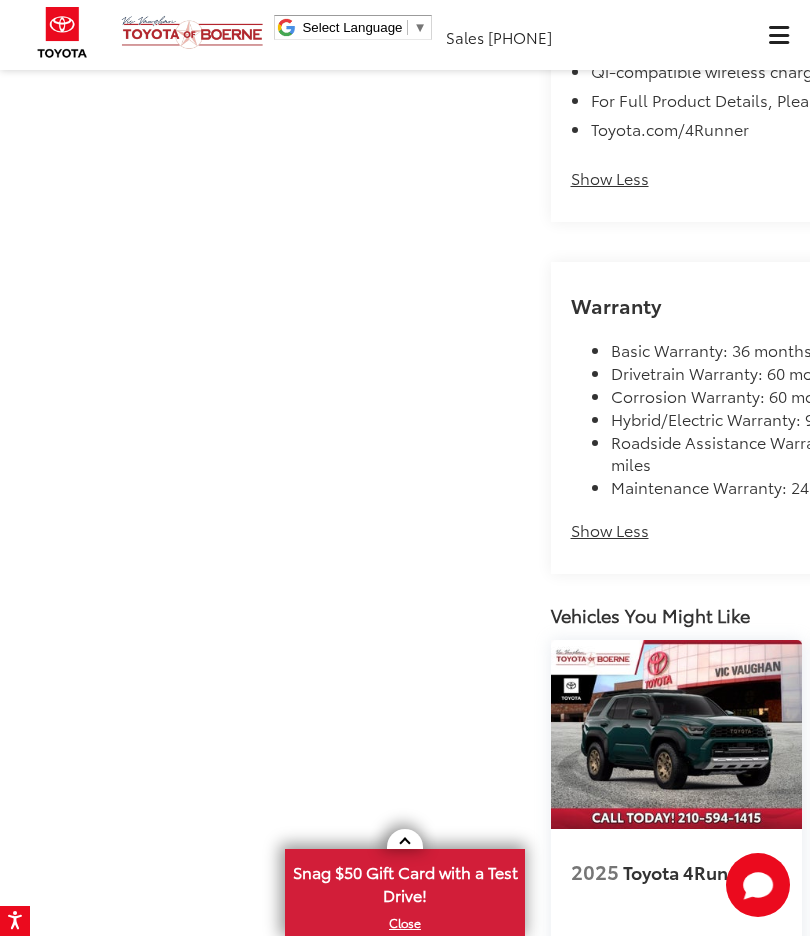 scroll, scrollTop: 3926, scrollLeft: 0, axis: vertical 